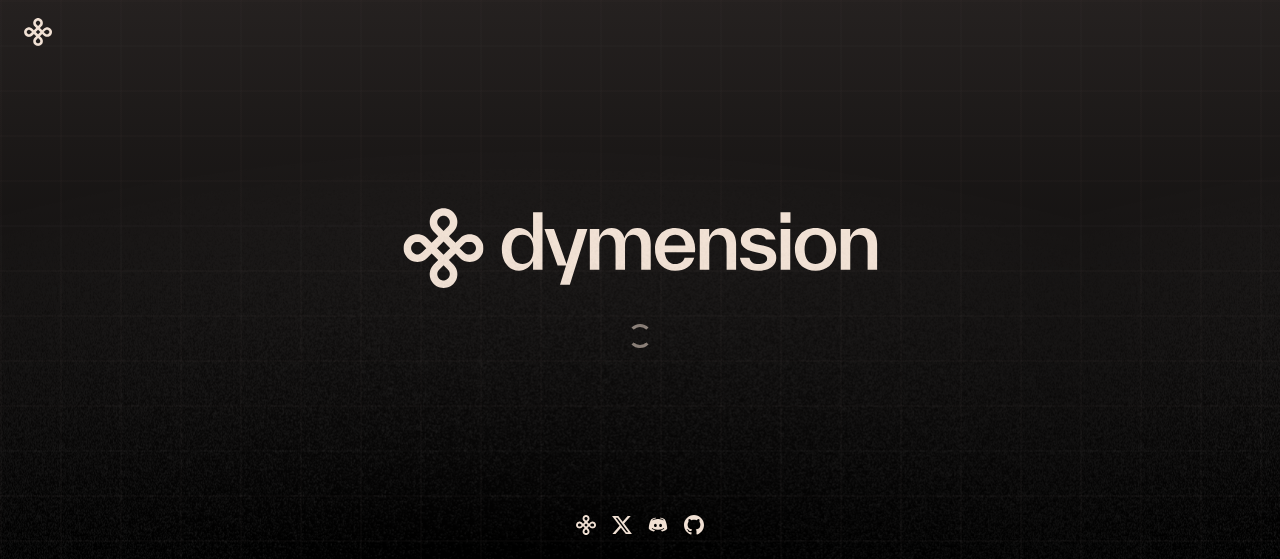 scroll, scrollTop: 0, scrollLeft: 0, axis: both 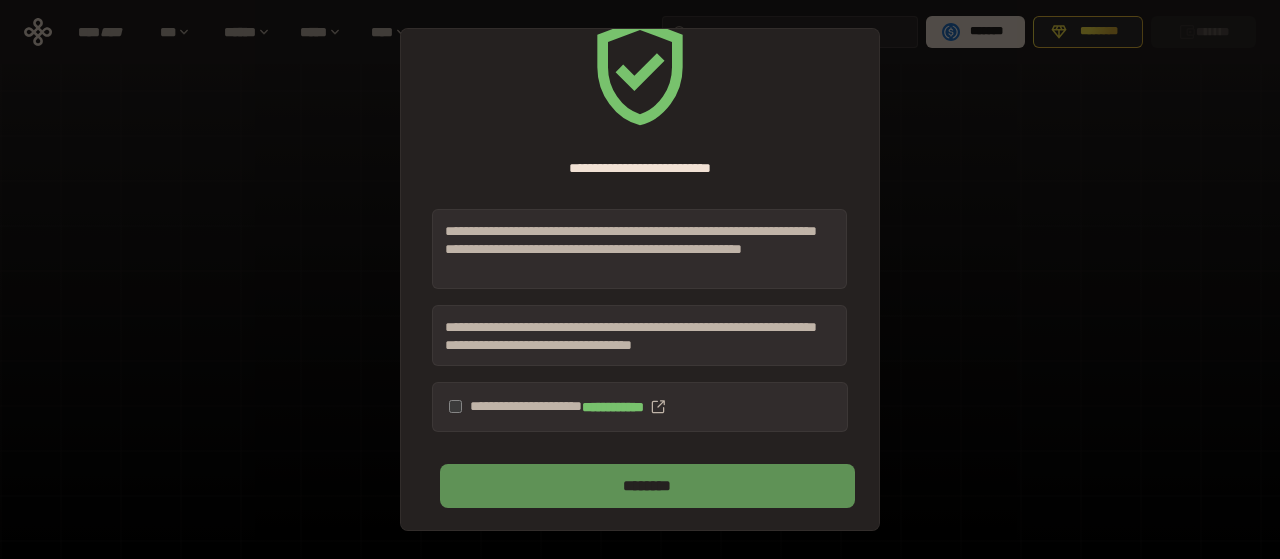 click on "********" at bounding box center [647, 486] 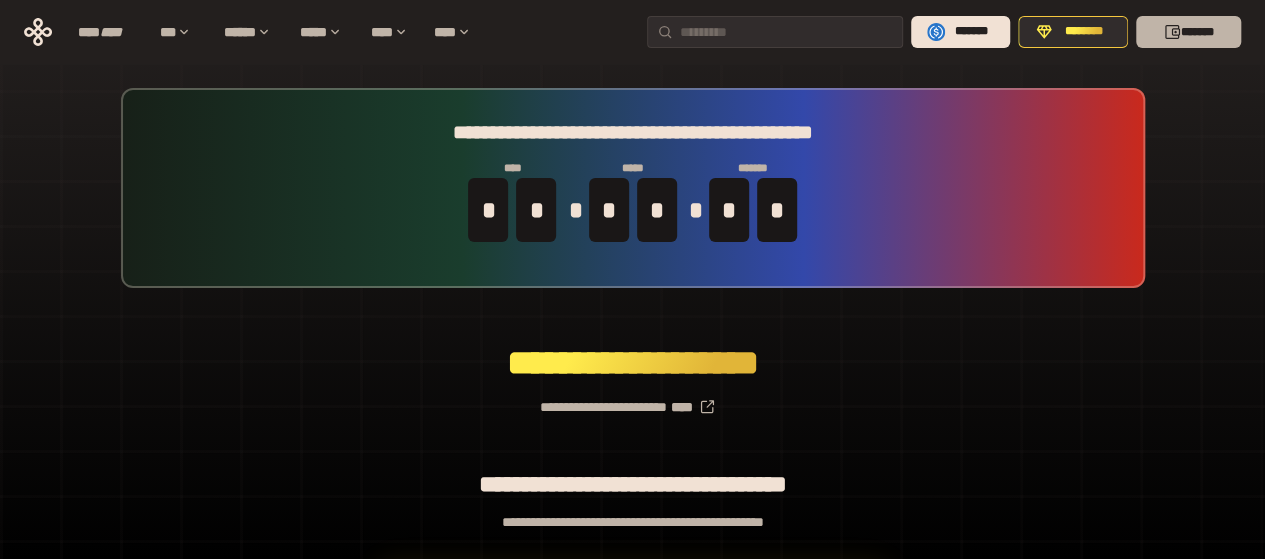 click on "*******" at bounding box center (1188, 32) 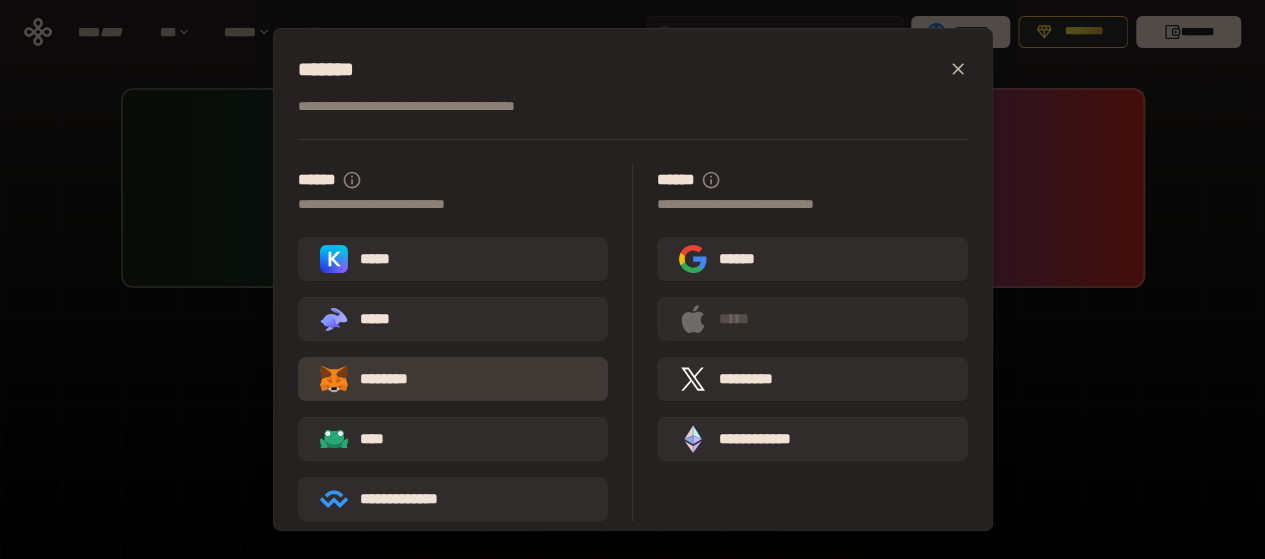 click on "********" at bounding box center [378, 379] 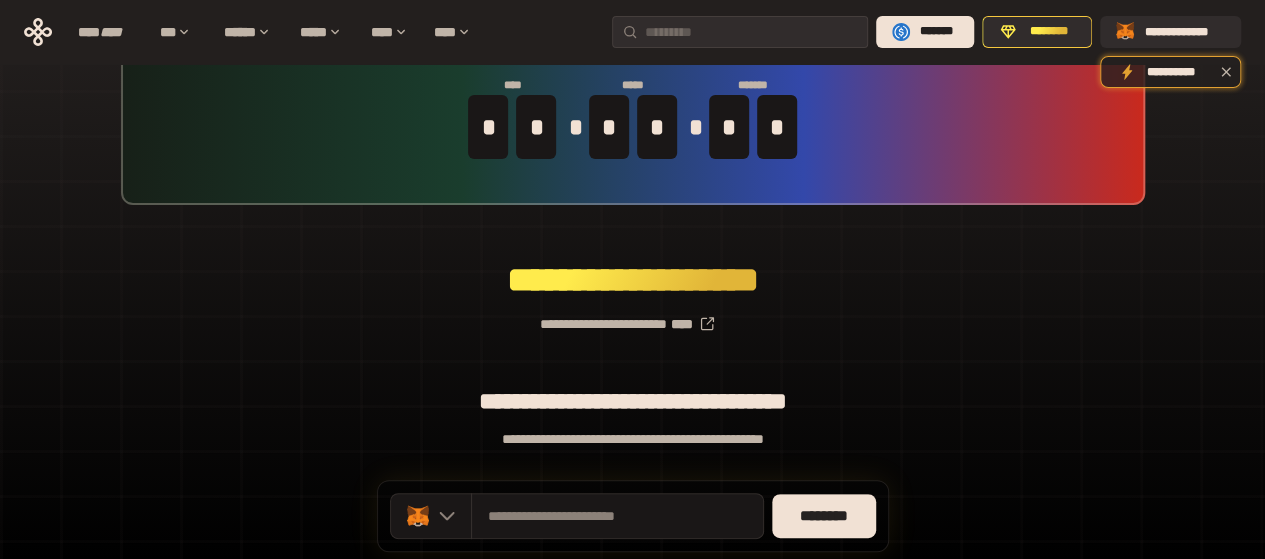 scroll, scrollTop: 200, scrollLeft: 0, axis: vertical 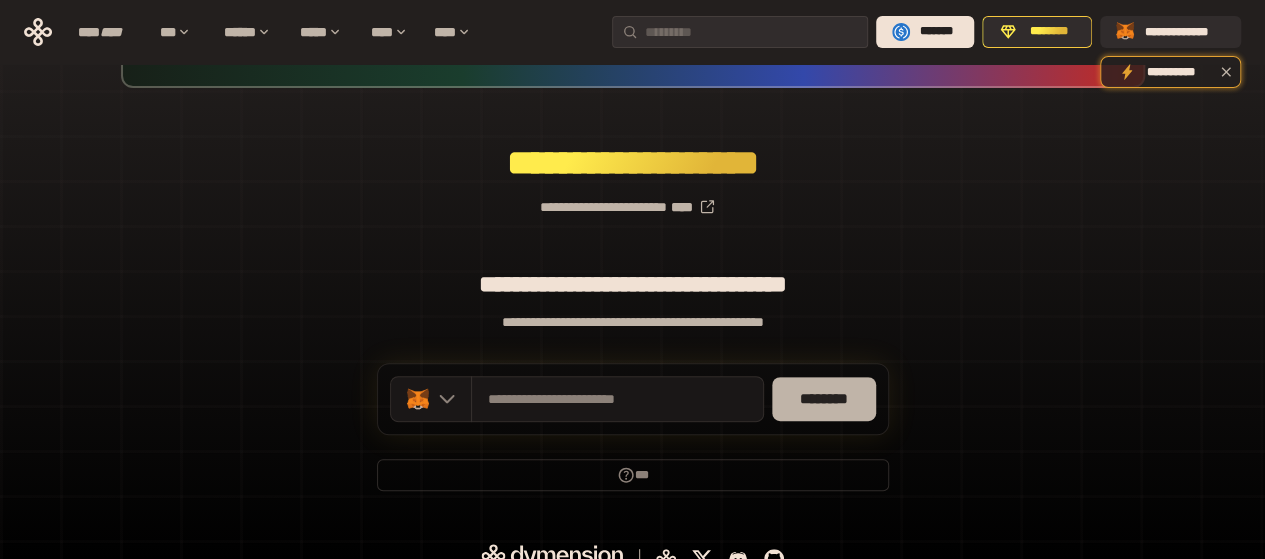 click on "********" at bounding box center (824, 399) 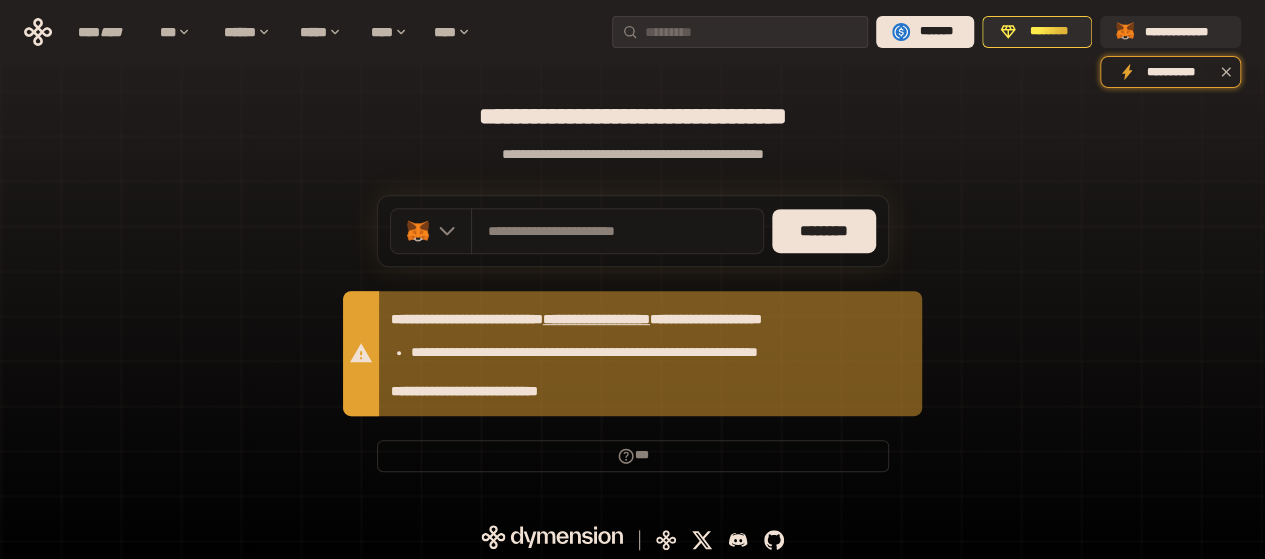 scroll, scrollTop: 371, scrollLeft: 0, axis: vertical 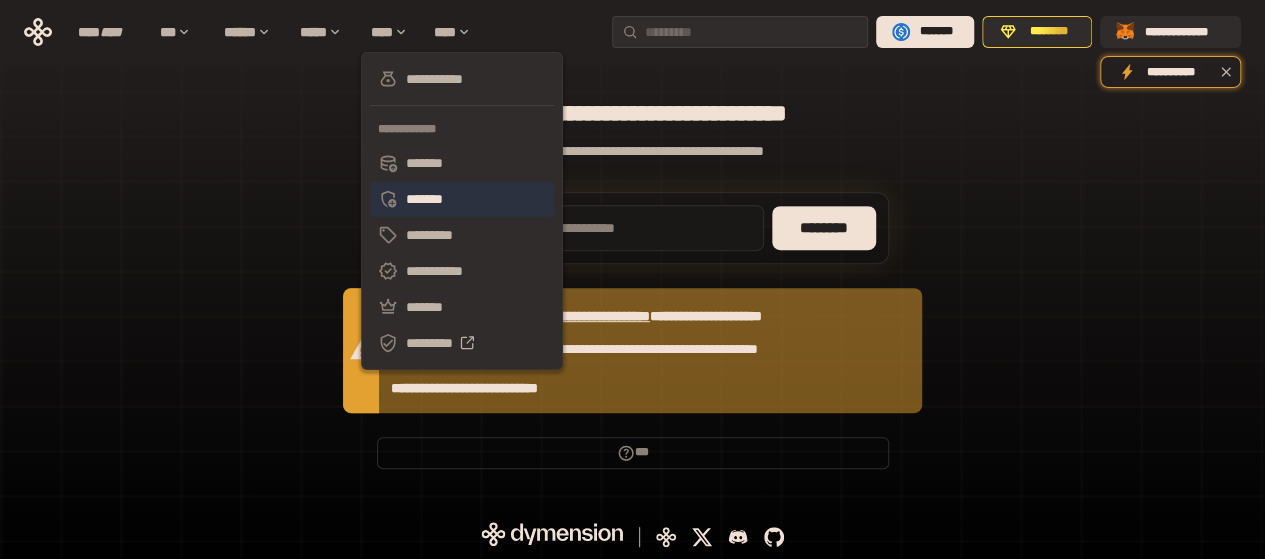 click on "*******" at bounding box center (462, 199) 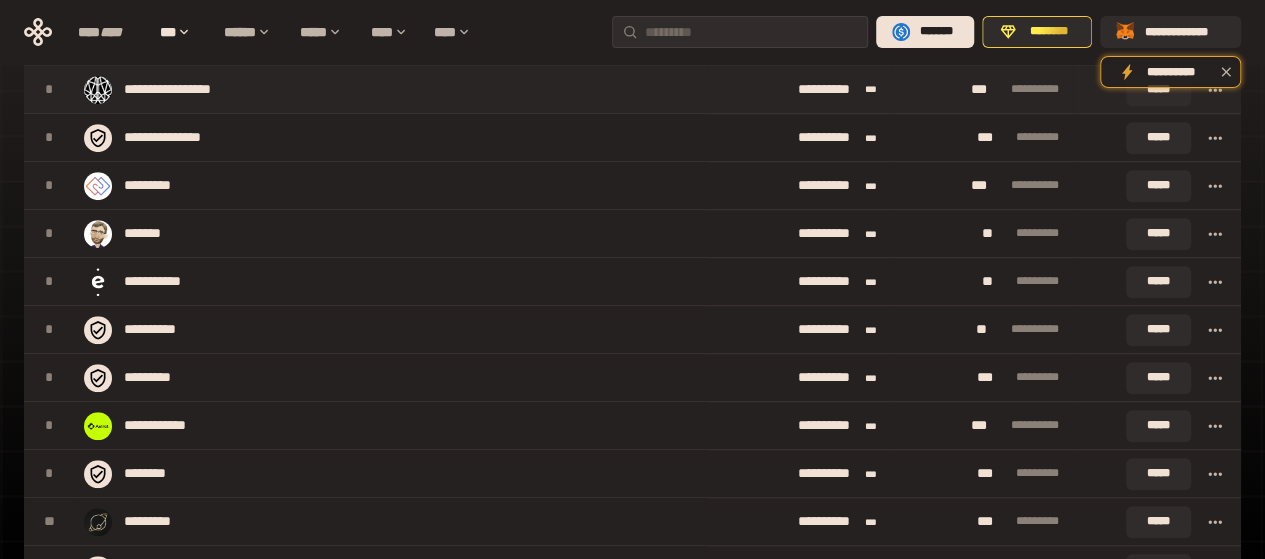 scroll, scrollTop: 771, scrollLeft: 0, axis: vertical 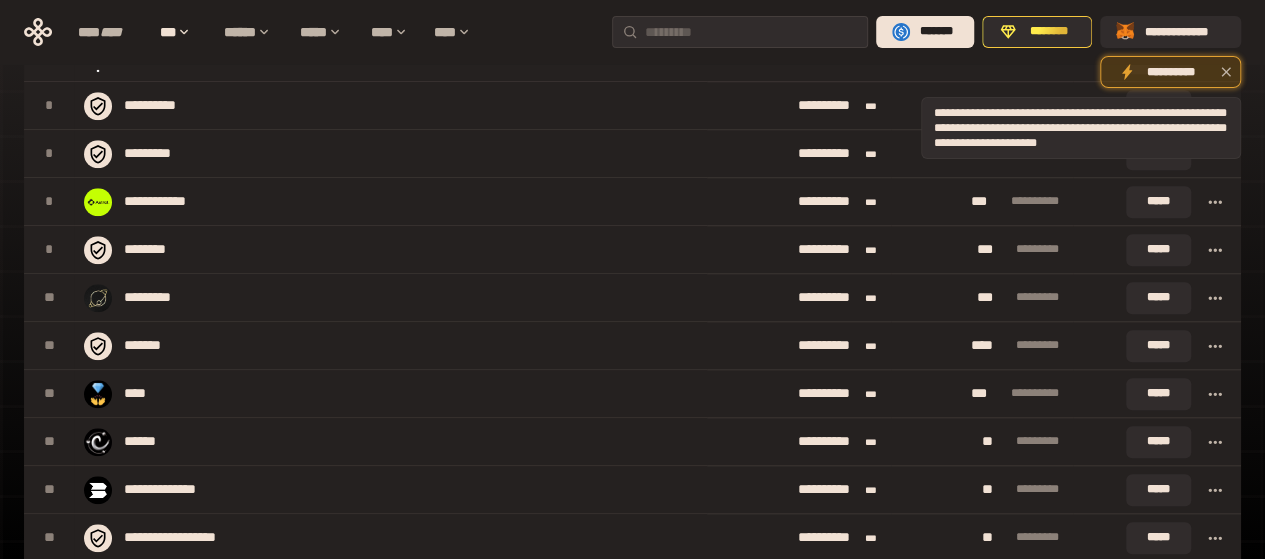 click 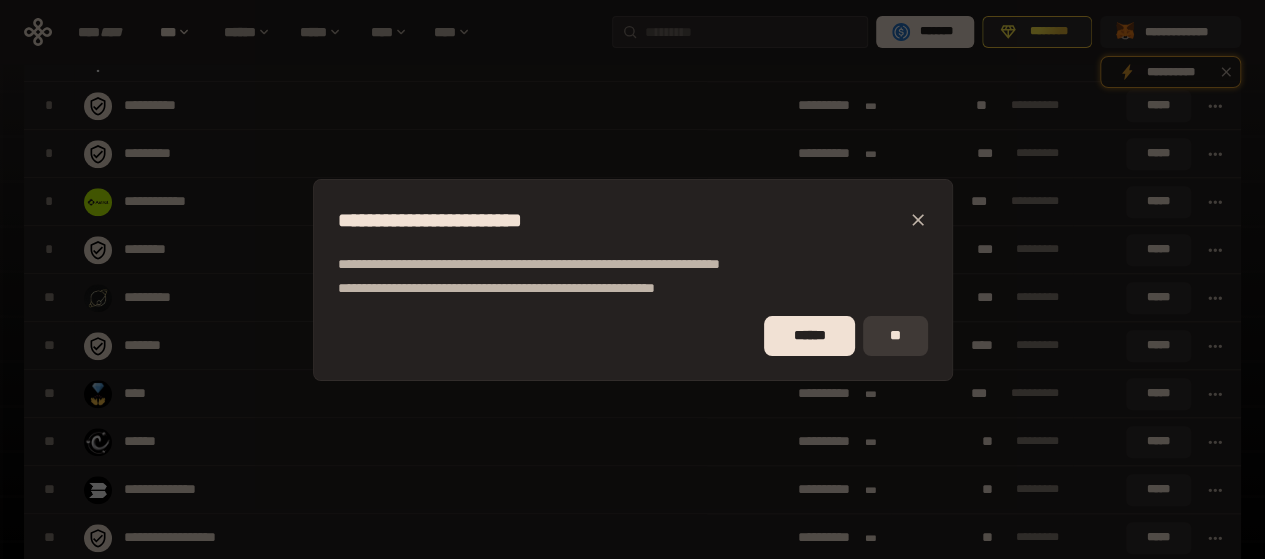 click on "**" at bounding box center (895, 336) 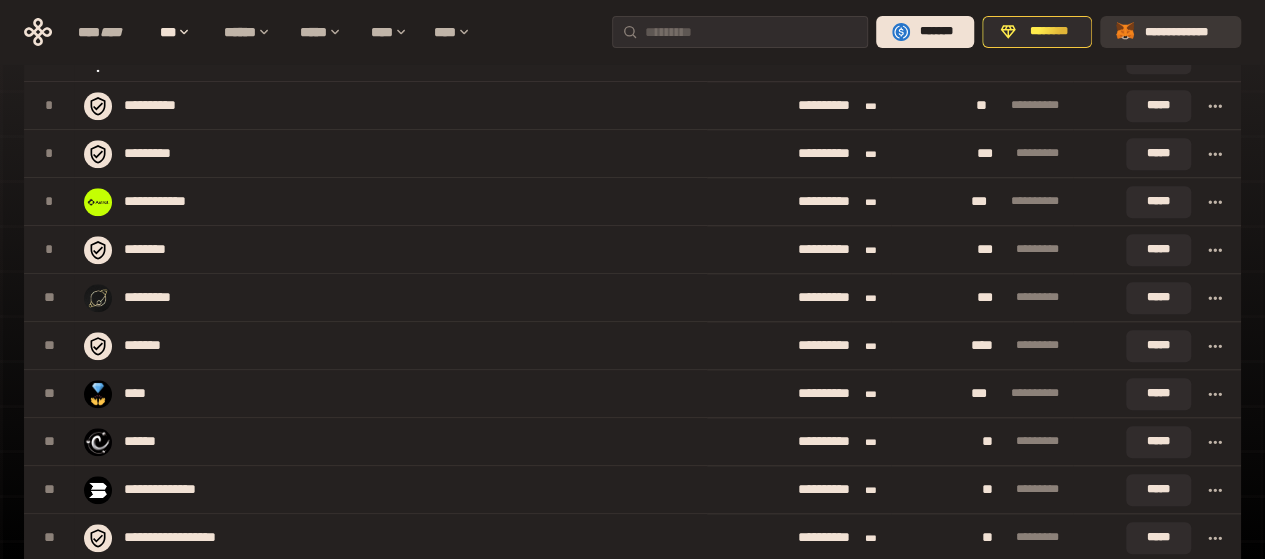 click on "**********" at bounding box center [1184, 32] 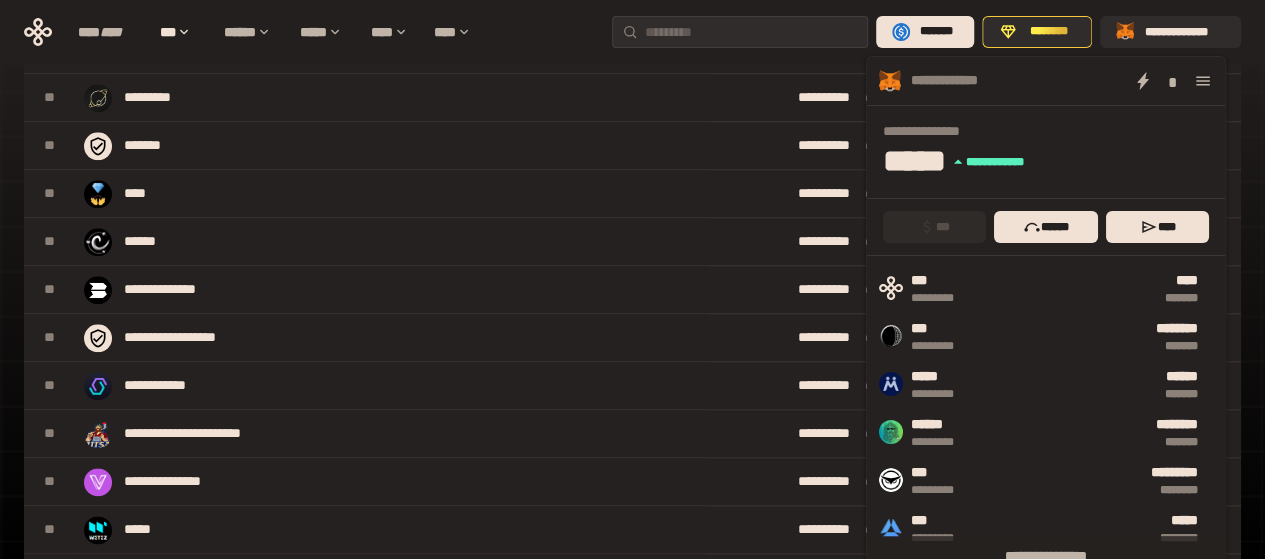 scroll, scrollTop: 1071, scrollLeft: 0, axis: vertical 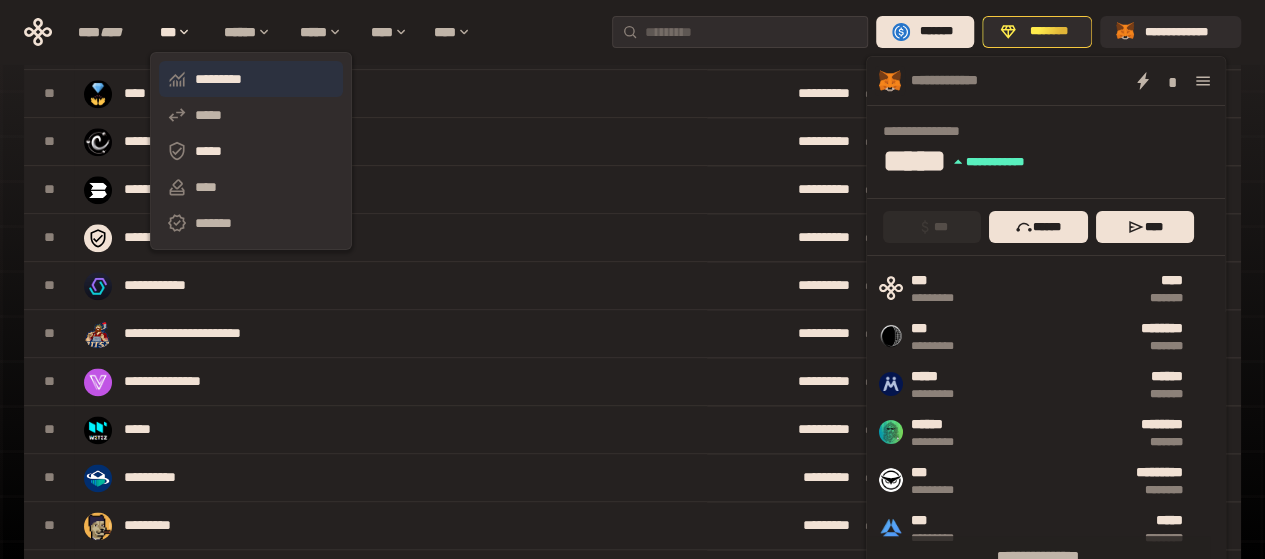 click on "*********" at bounding box center [251, 79] 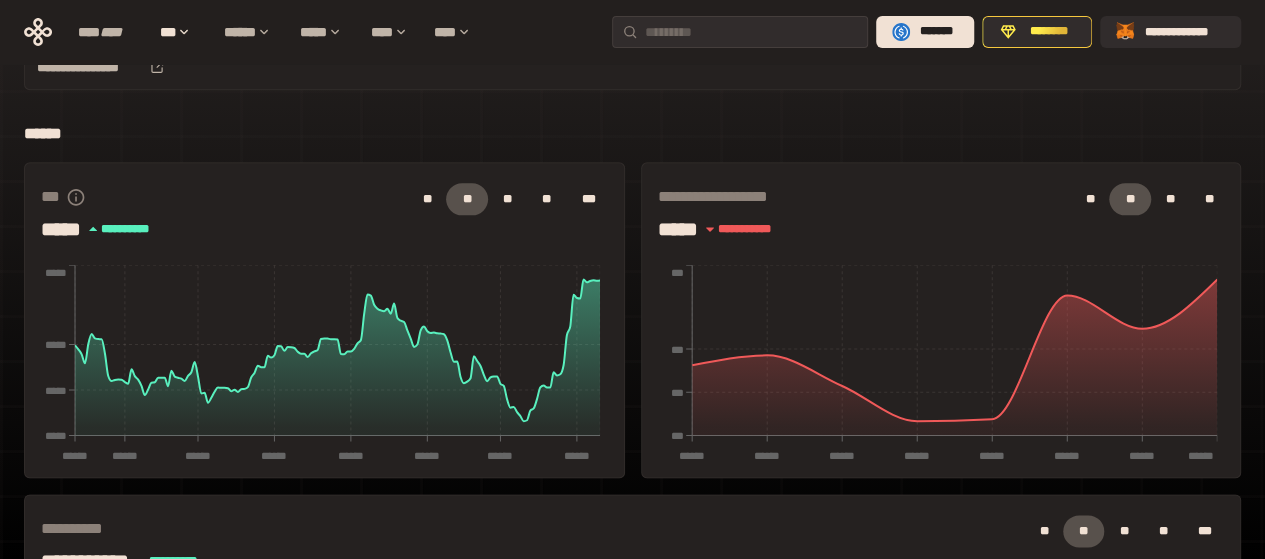 scroll, scrollTop: 906, scrollLeft: 0, axis: vertical 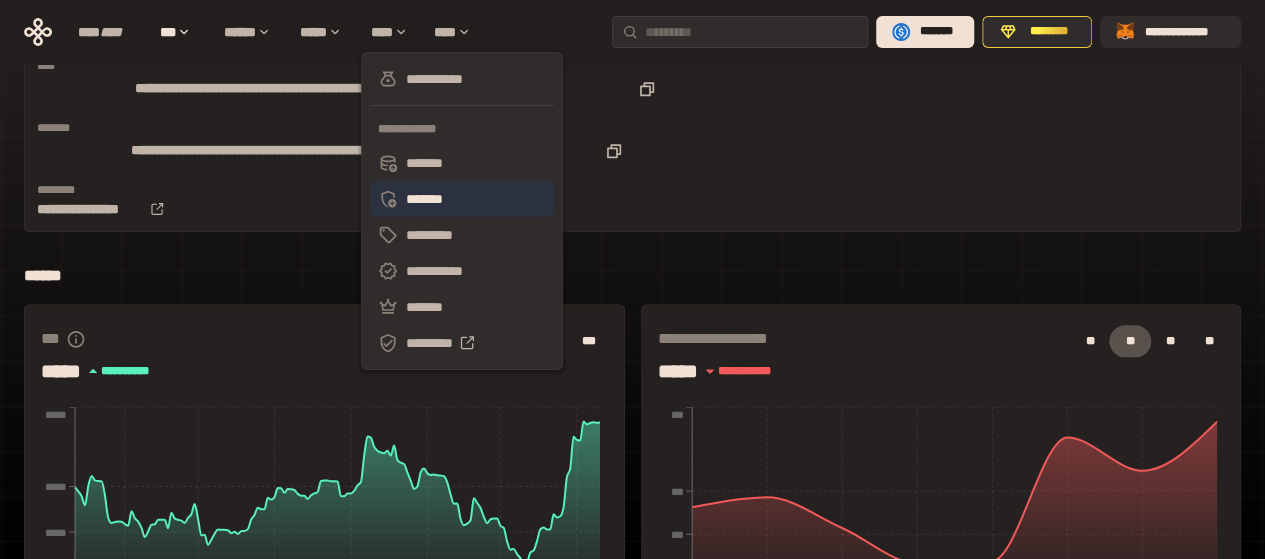 click on "*******" at bounding box center (462, 199) 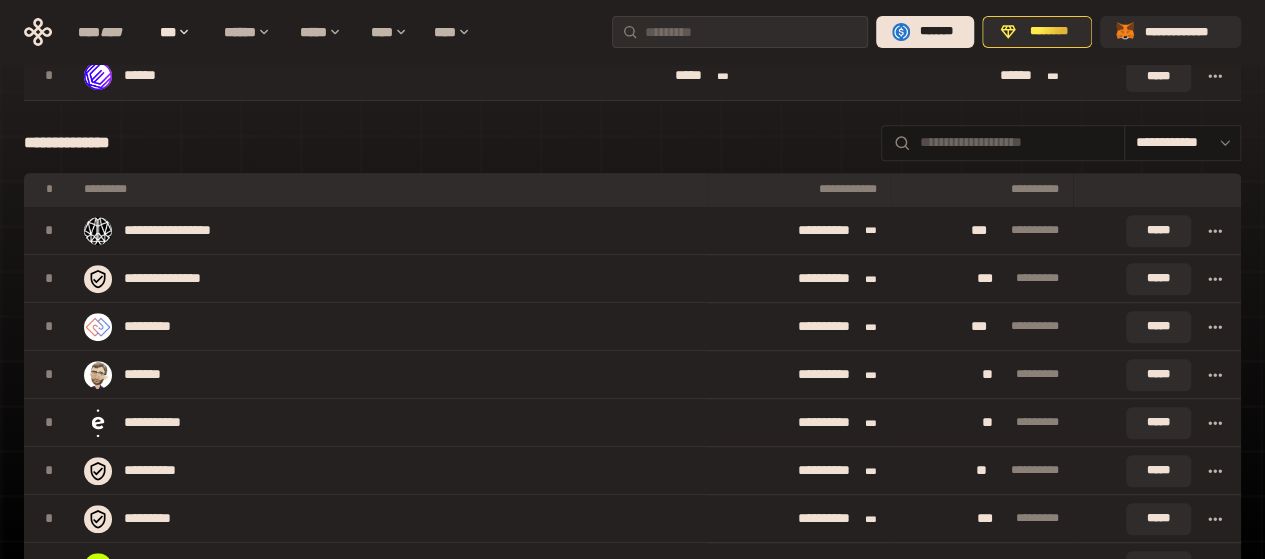 scroll, scrollTop: 0, scrollLeft: 0, axis: both 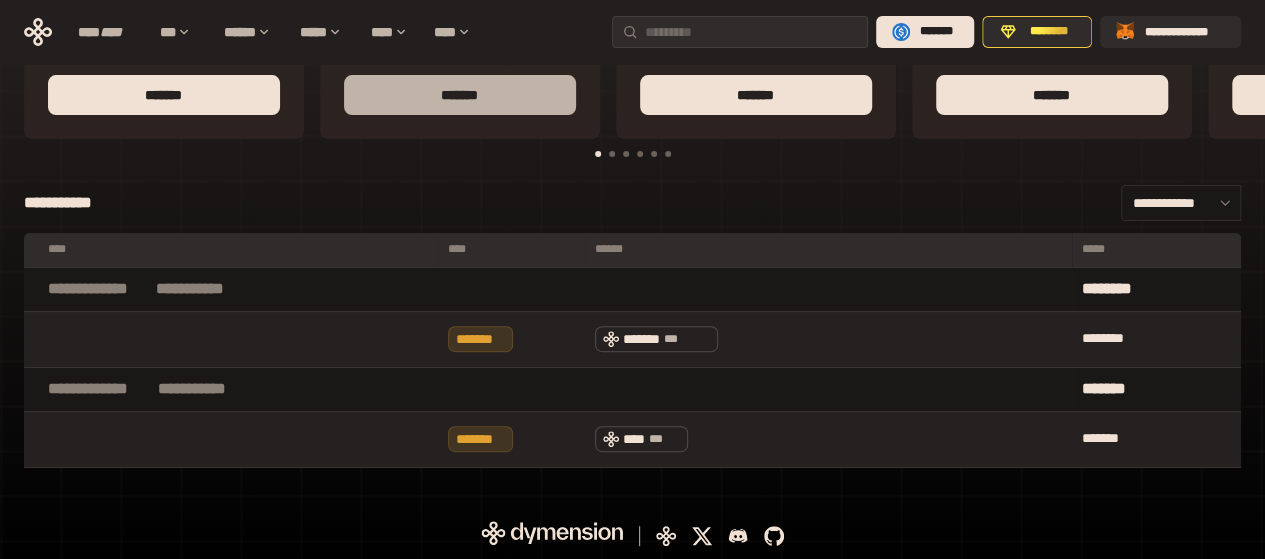 click on "*******" at bounding box center [460, 95] 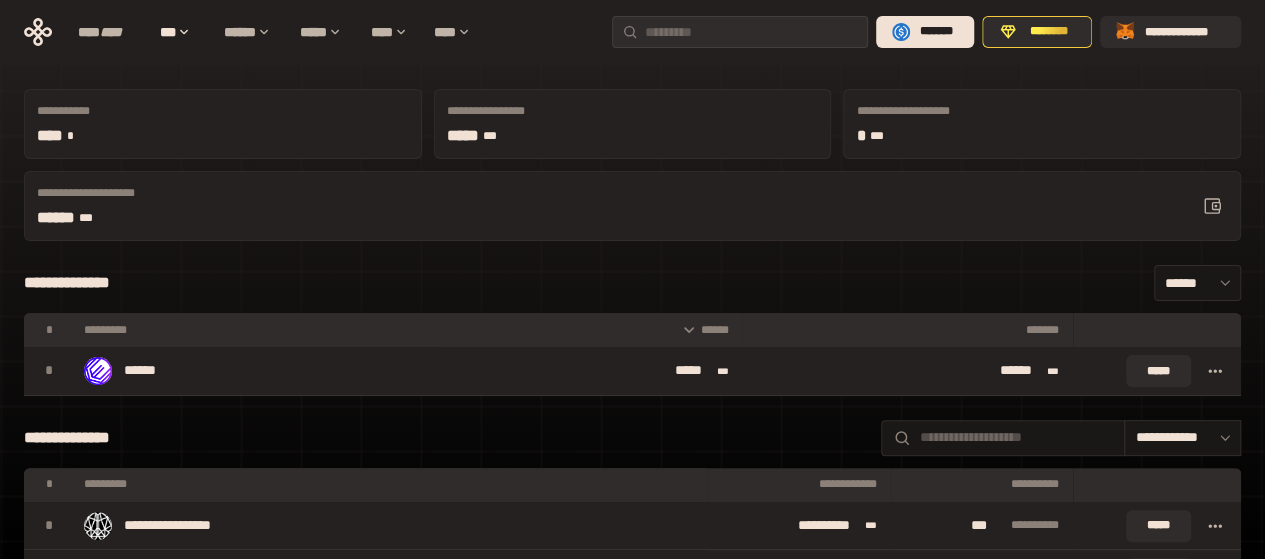 scroll, scrollTop: 179, scrollLeft: 0, axis: vertical 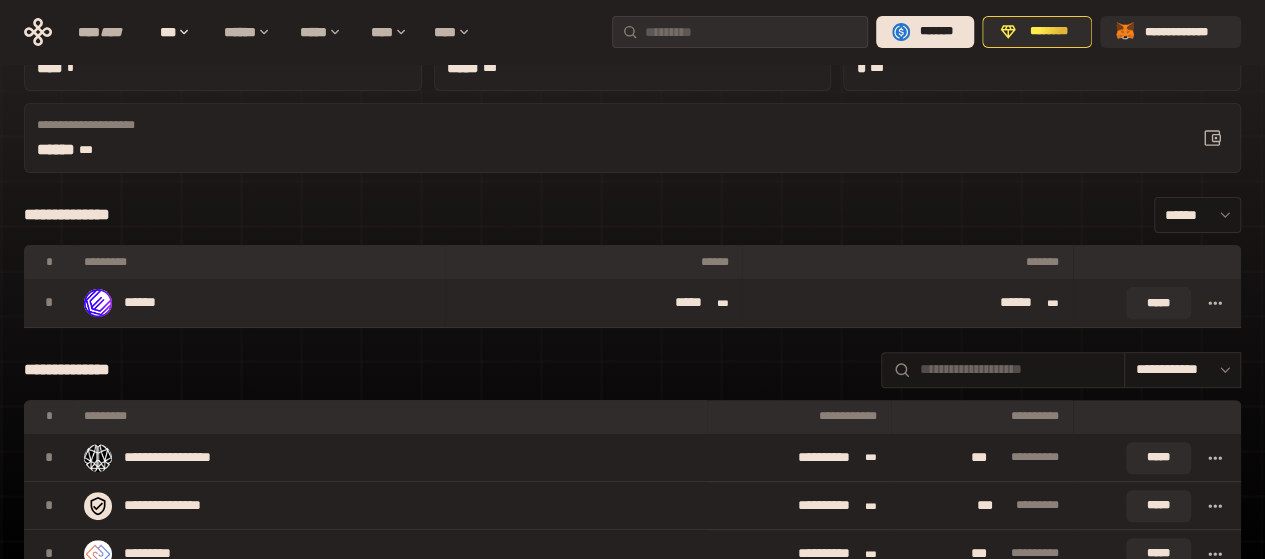 click on "******" at bounding box center [259, 303] 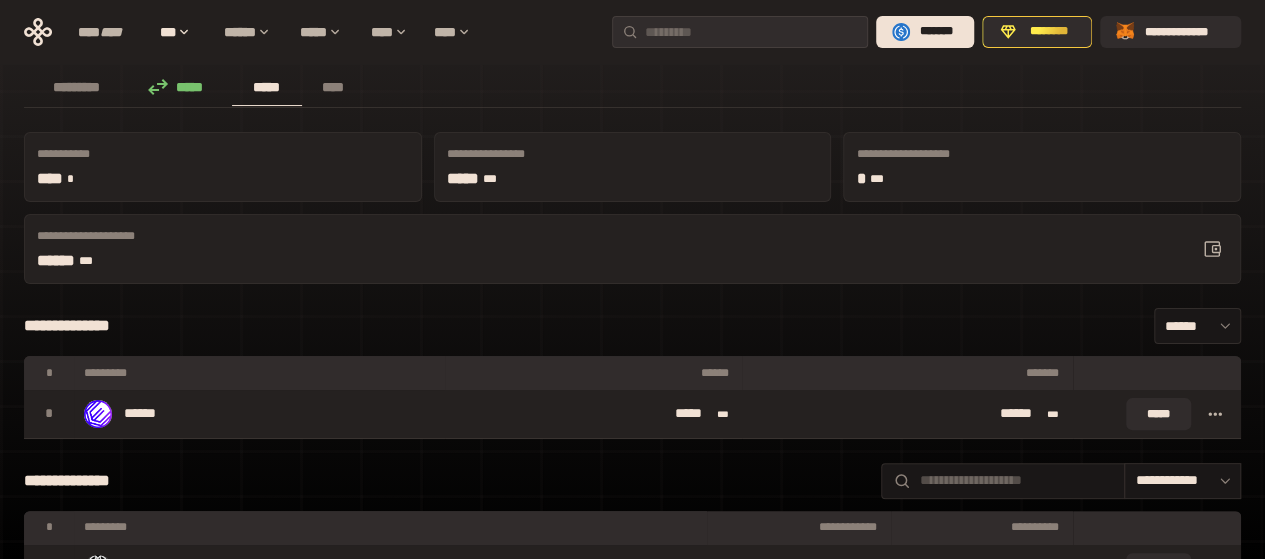 scroll, scrollTop: 0, scrollLeft: 0, axis: both 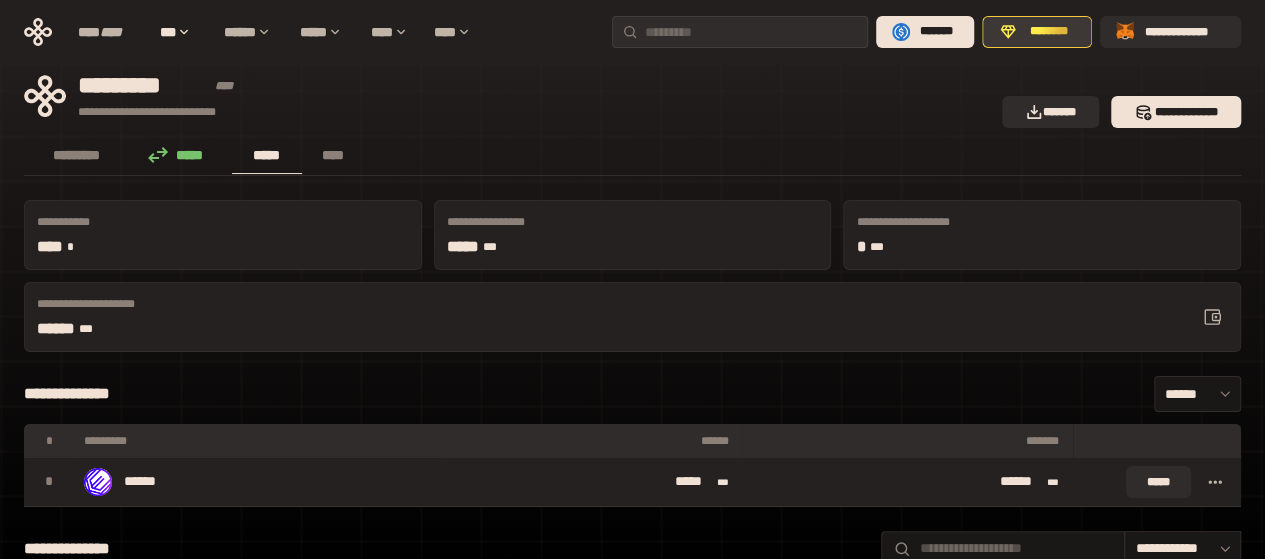 click on "********" at bounding box center [1048, 32] 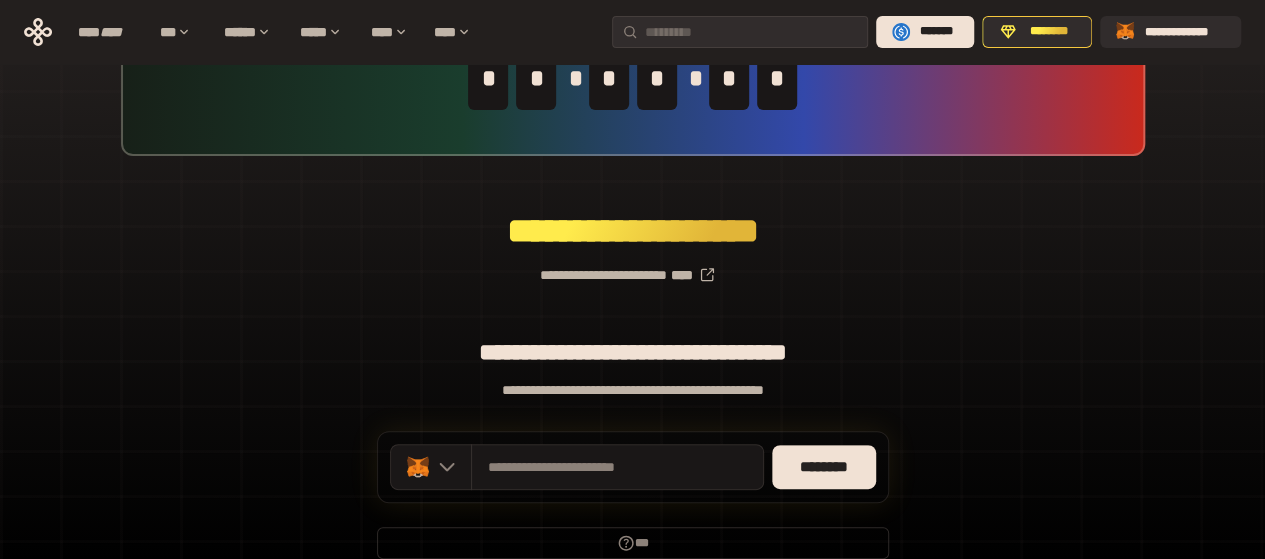 scroll, scrollTop: 223, scrollLeft: 0, axis: vertical 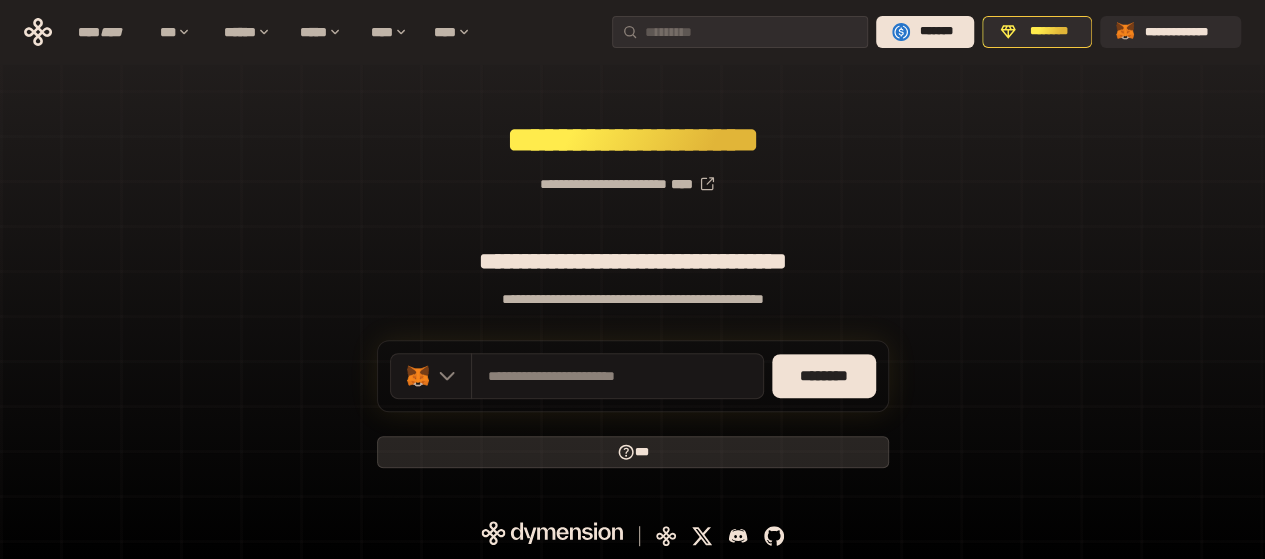 click on "***" at bounding box center (633, 452) 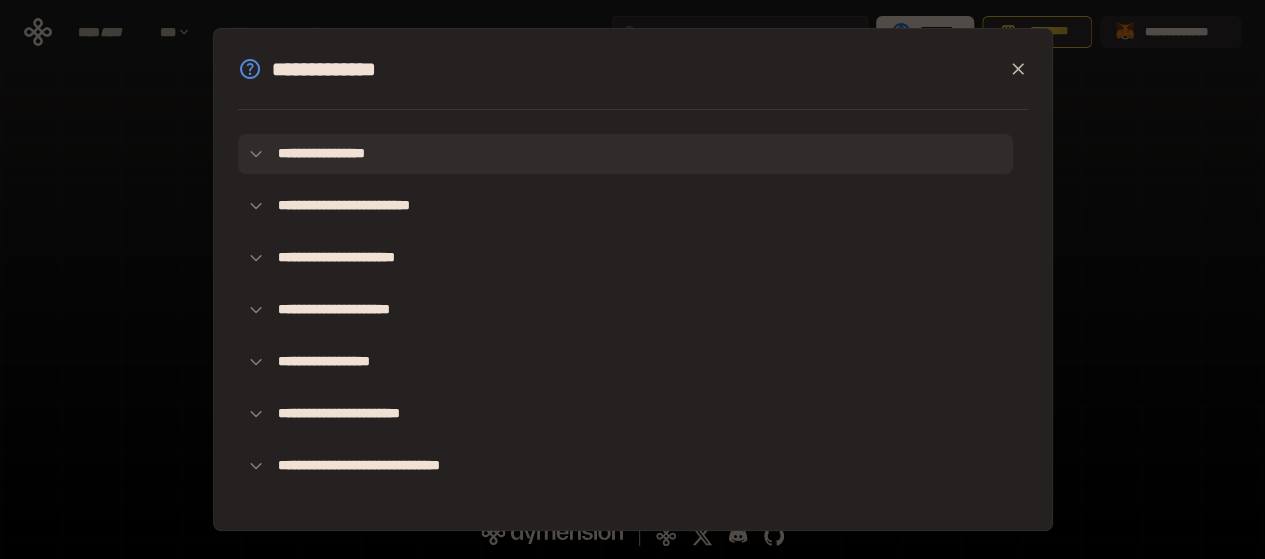 click 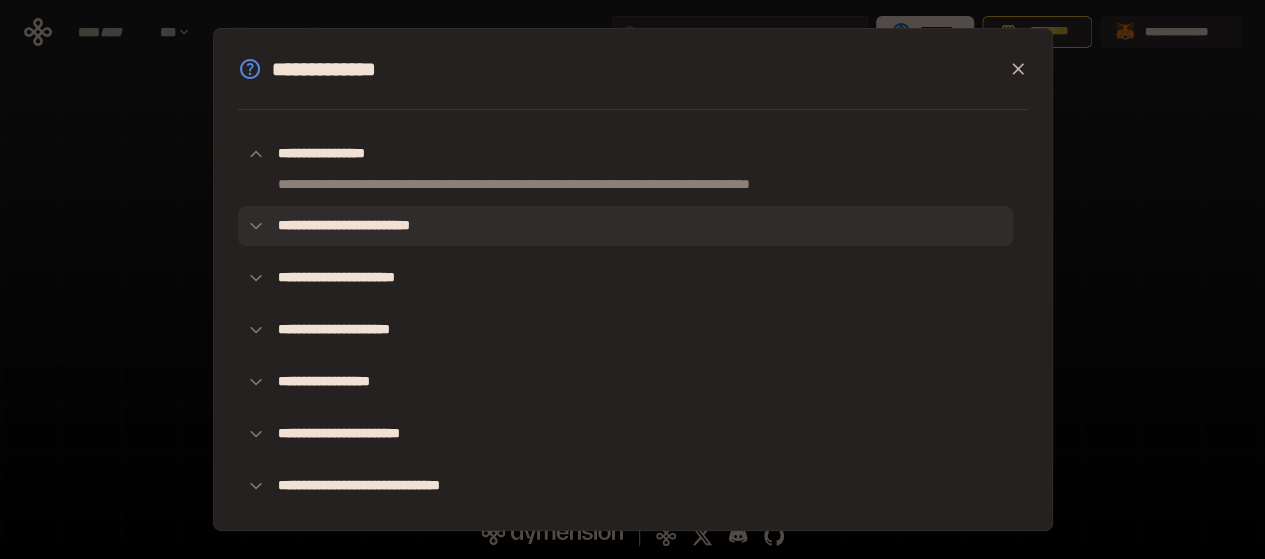 click 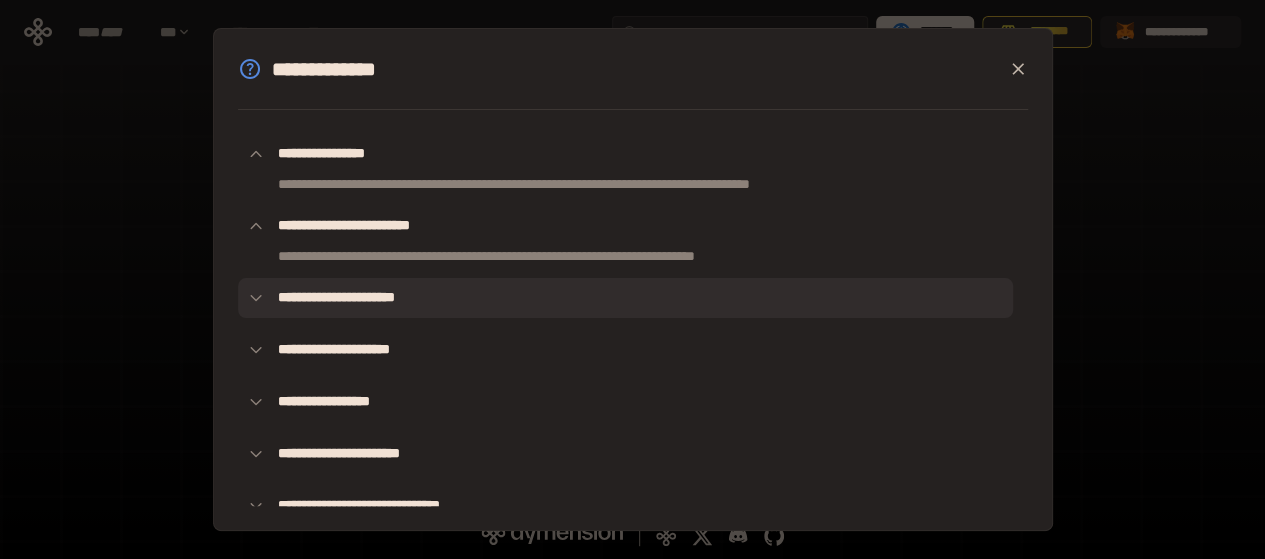 click on "**********" at bounding box center (625, 298) 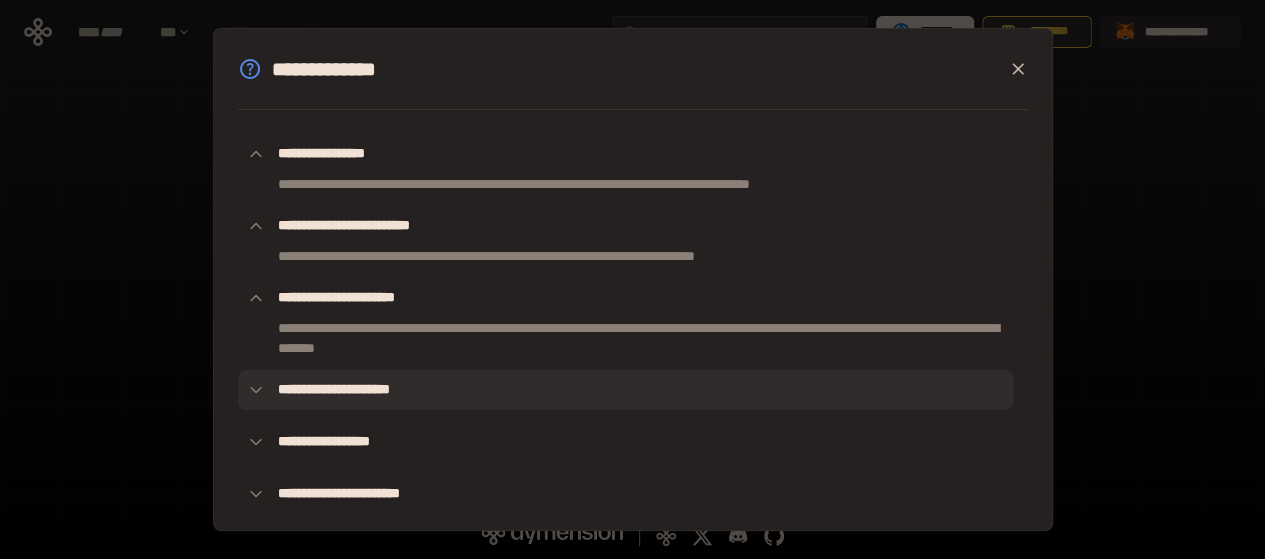 click 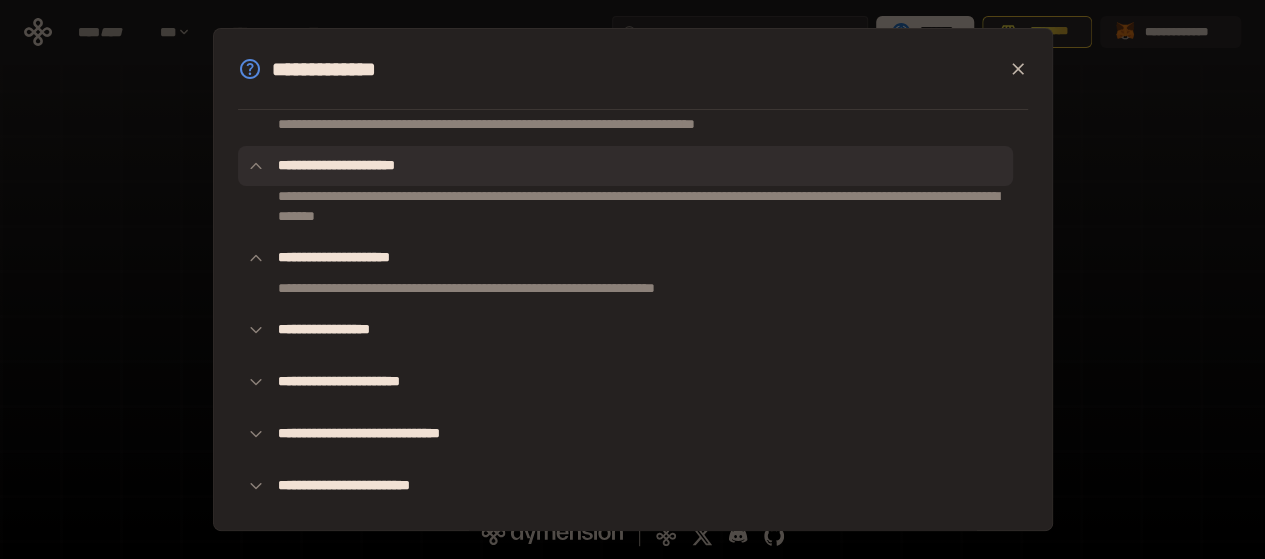 scroll, scrollTop: 198, scrollLeft: 0, axis: vertical 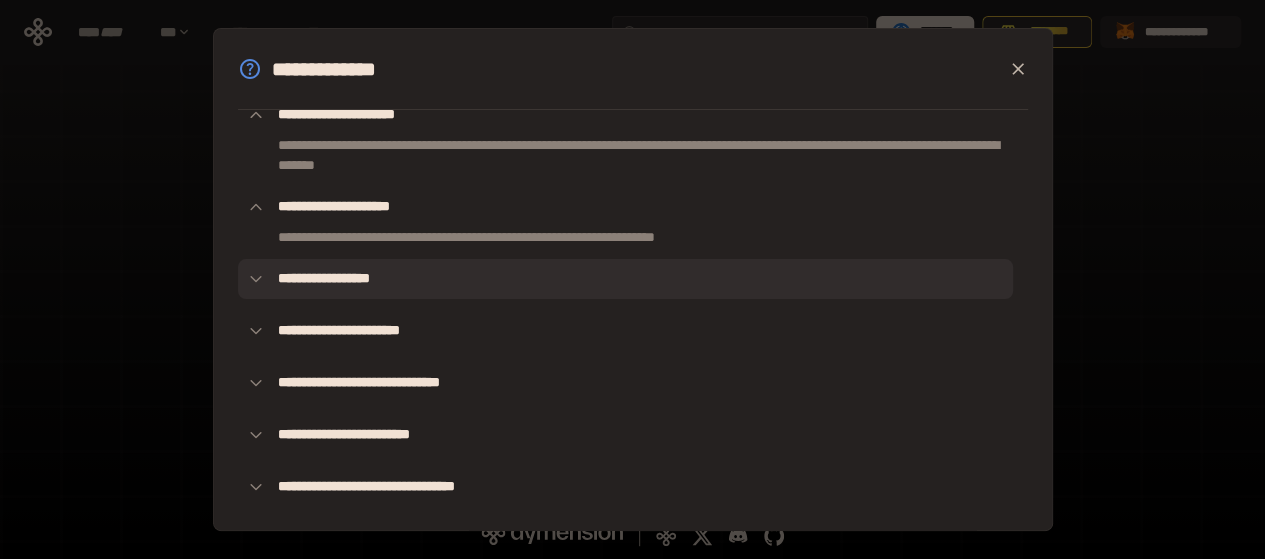 click 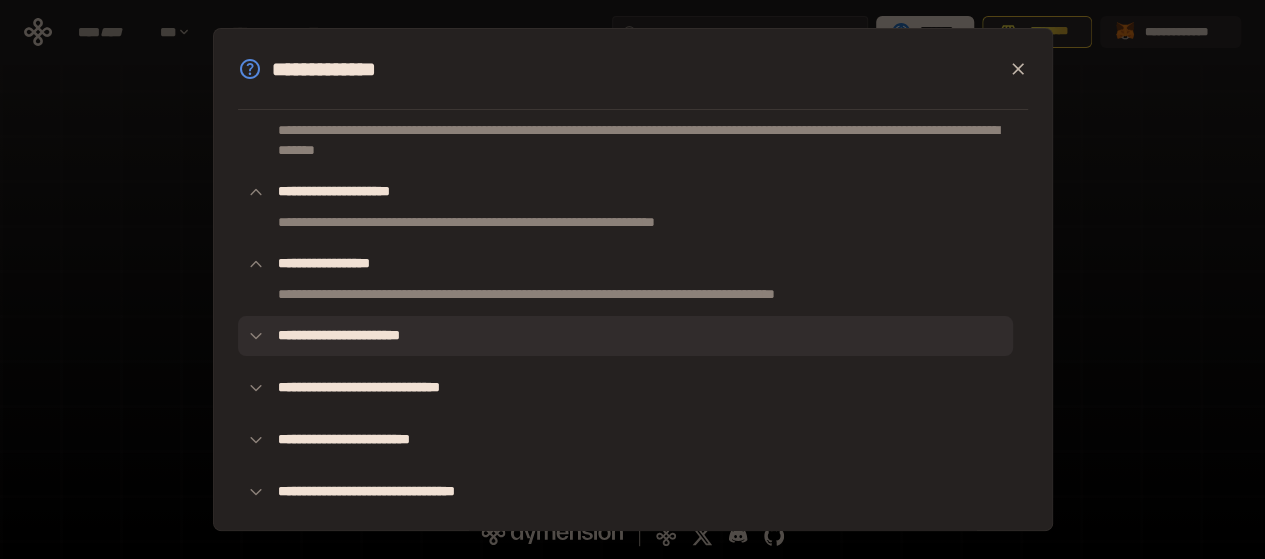 click on "**********" at bounding box center [625, 336] 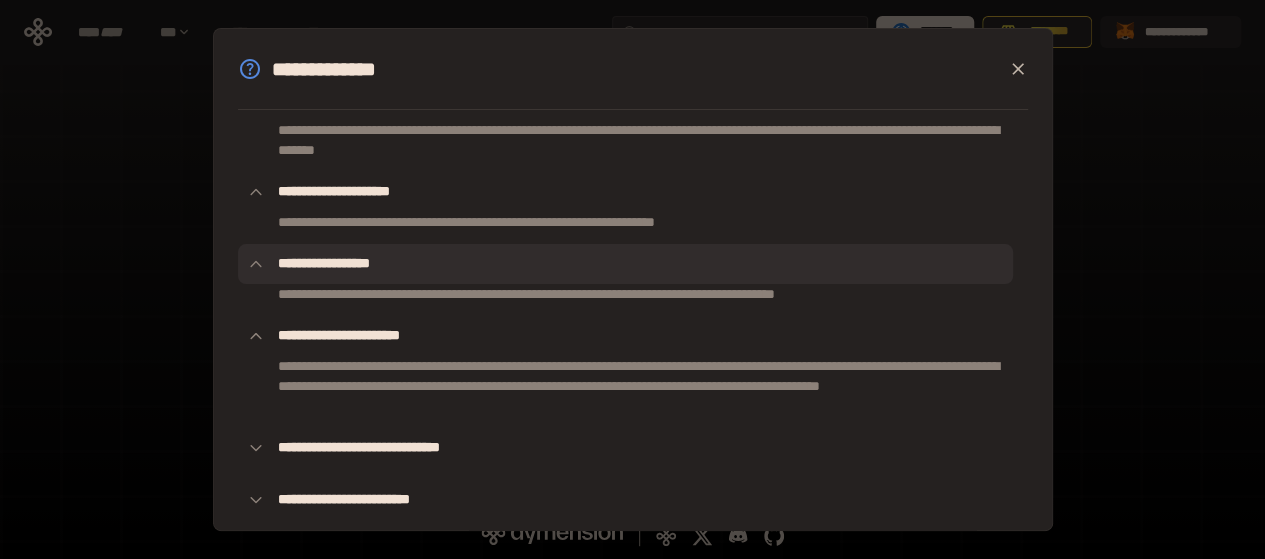 scroll, scrollTop: 278, scrollLeft: 0, axis: vertical 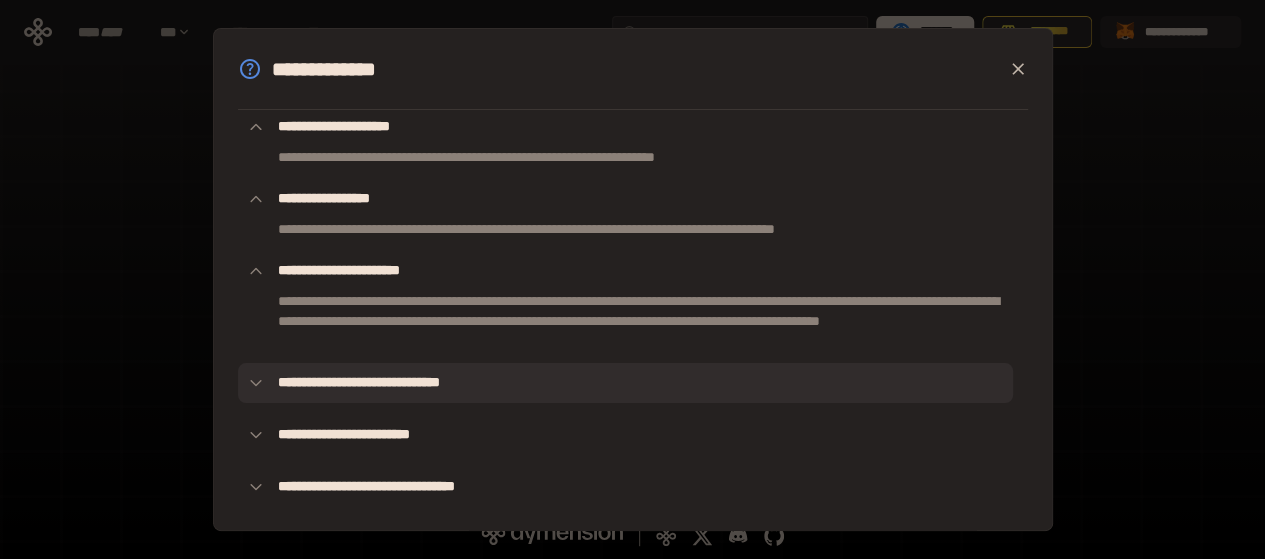 click 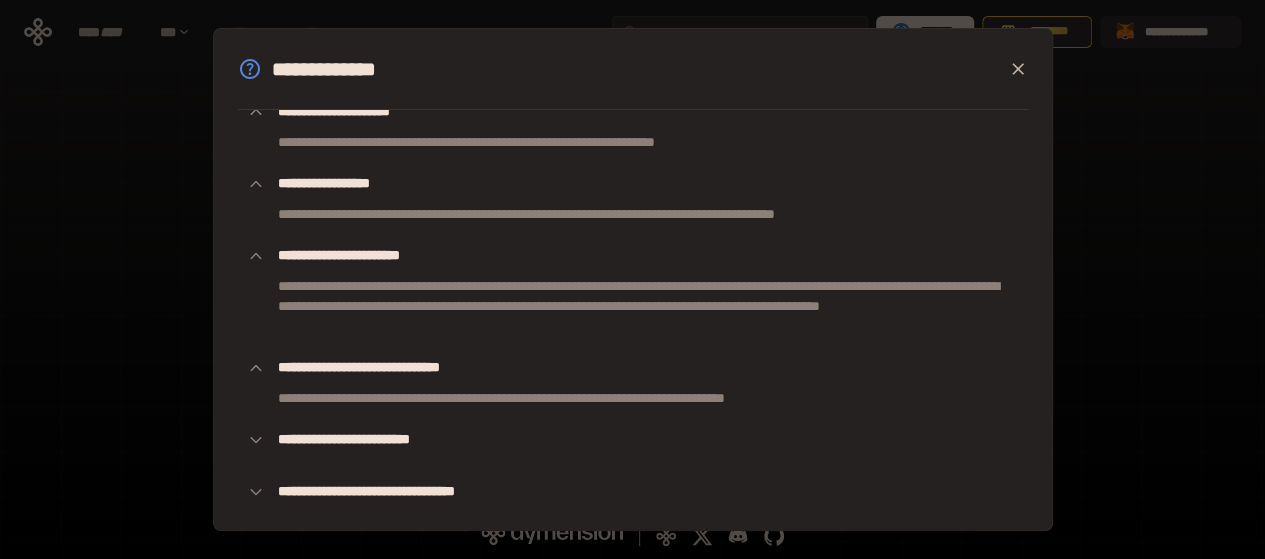 click 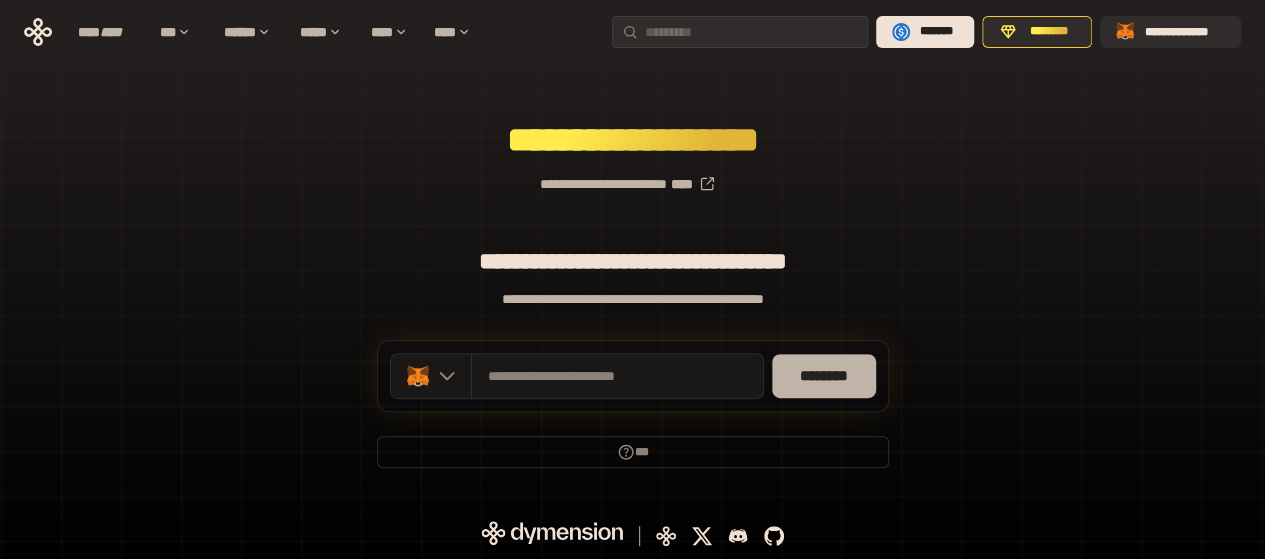 click on "********" at bounding box center [824, 376] 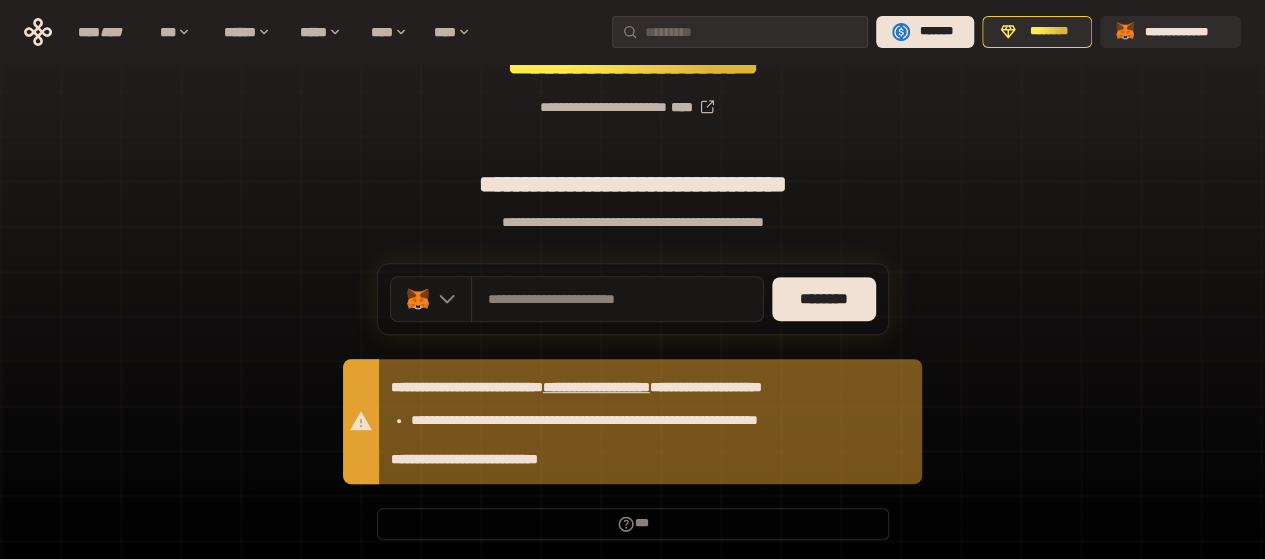 scroll, scrollTop: 371, scrollLeft: 0, axis: vertical 